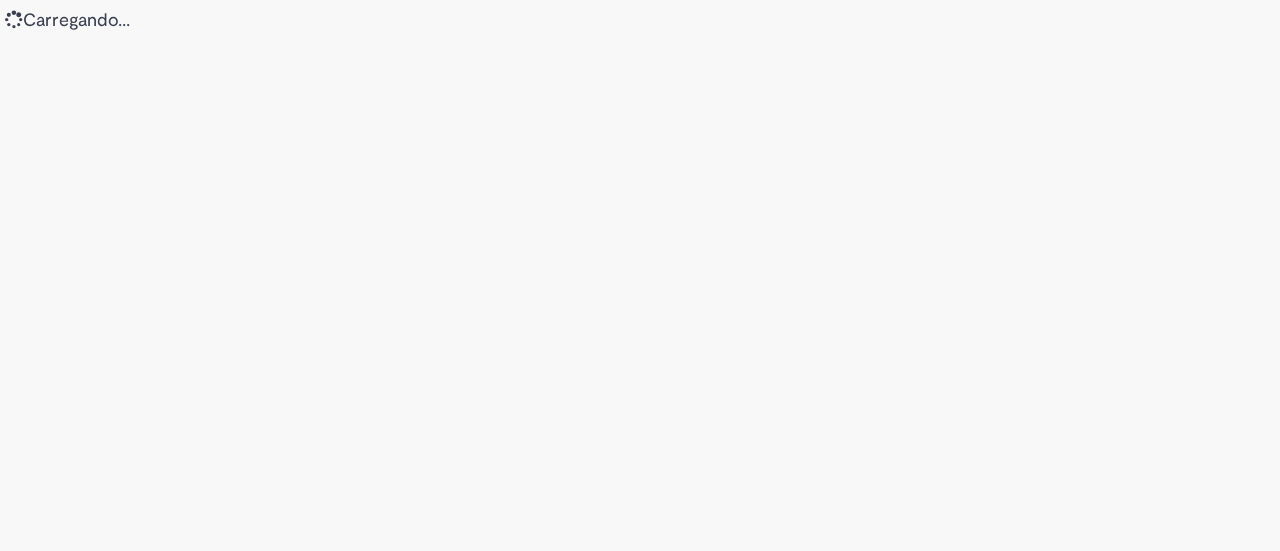 scroll, scrollTop: 0, scrollLeft: 0, axis: both 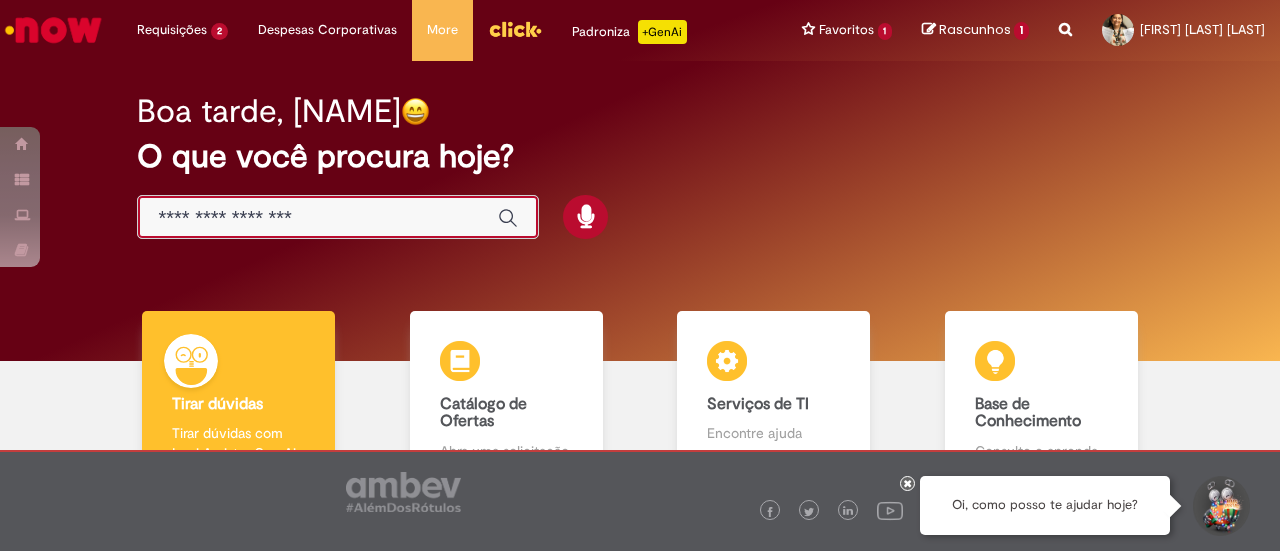 click at bounding box center (318, 218) 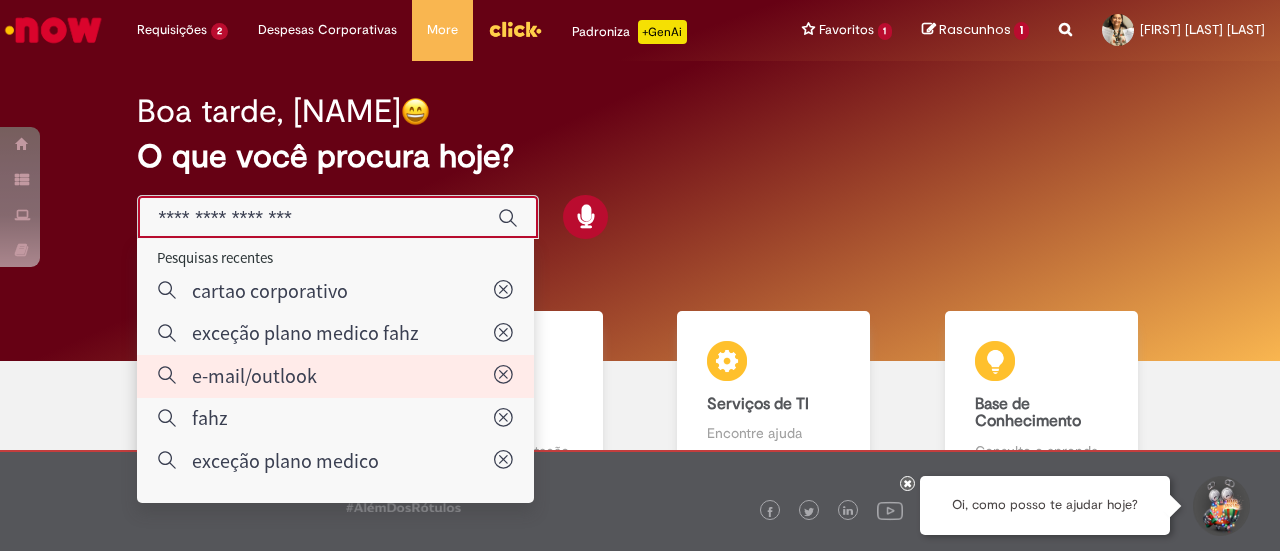 type on "**********" 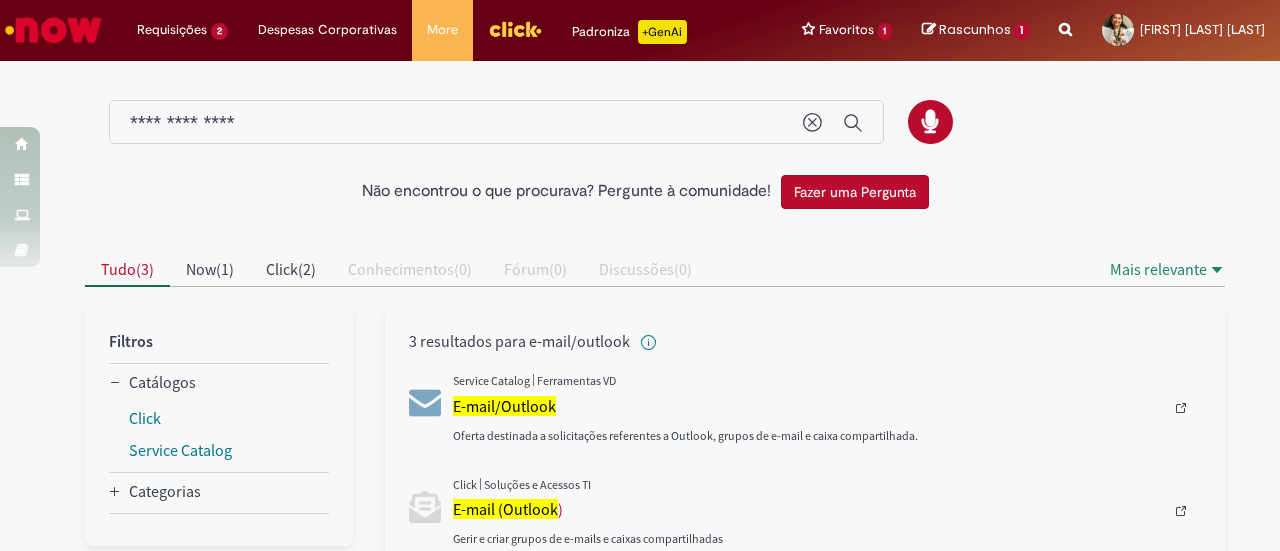 scroll, scrollTop: 0, scrollLeft: 0, axis: both 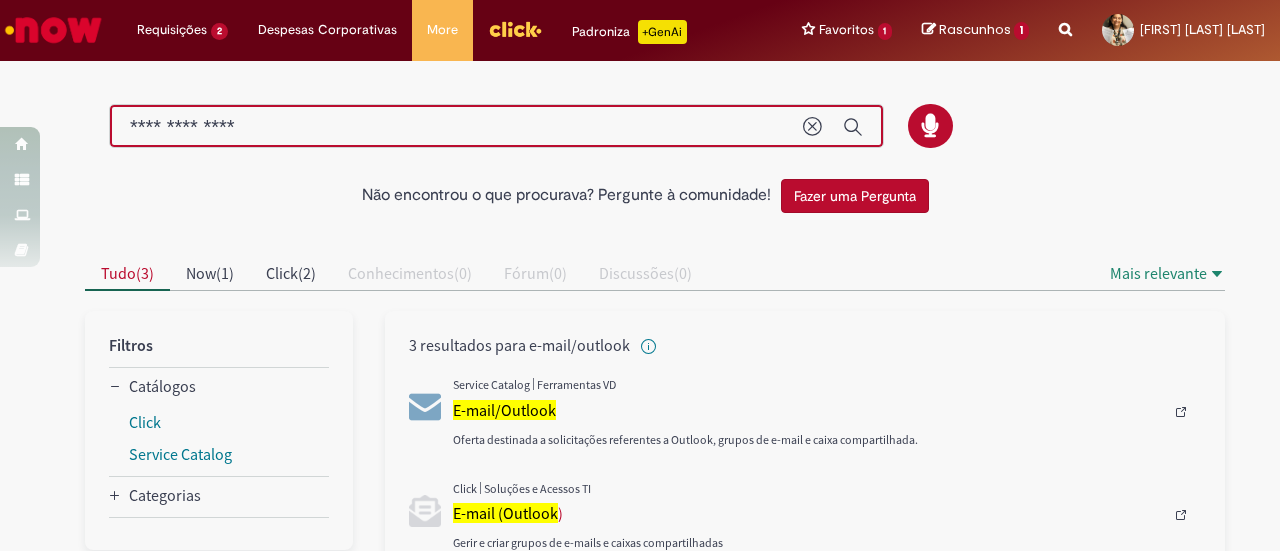 click on "**********" at bounding box center (456, 127) 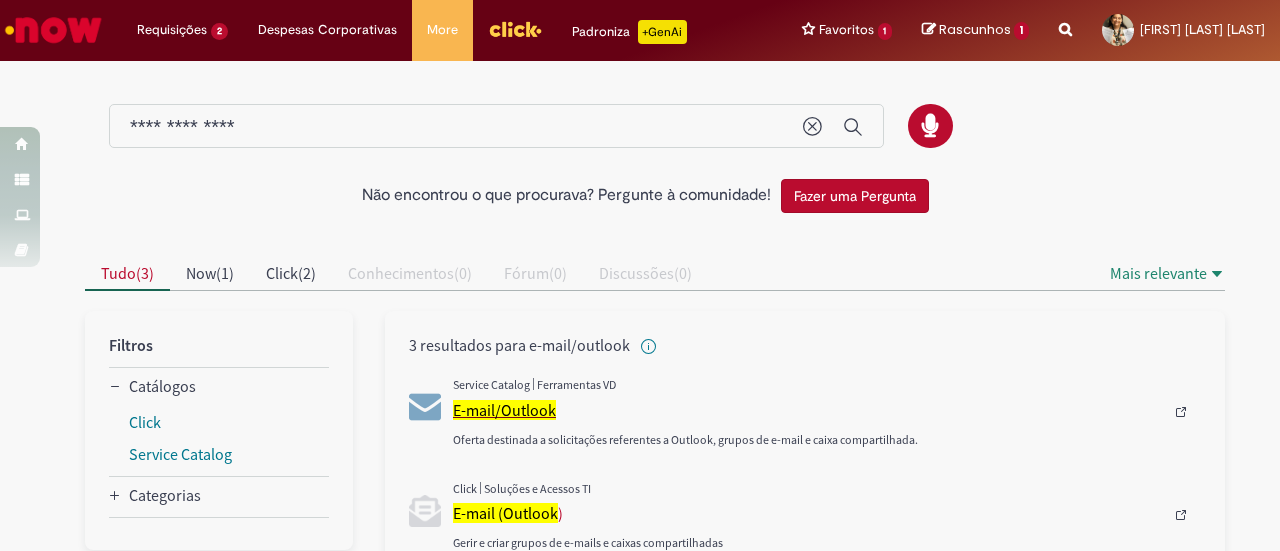 click on "E-mail/Outlook" at bounding box center [808, 410] 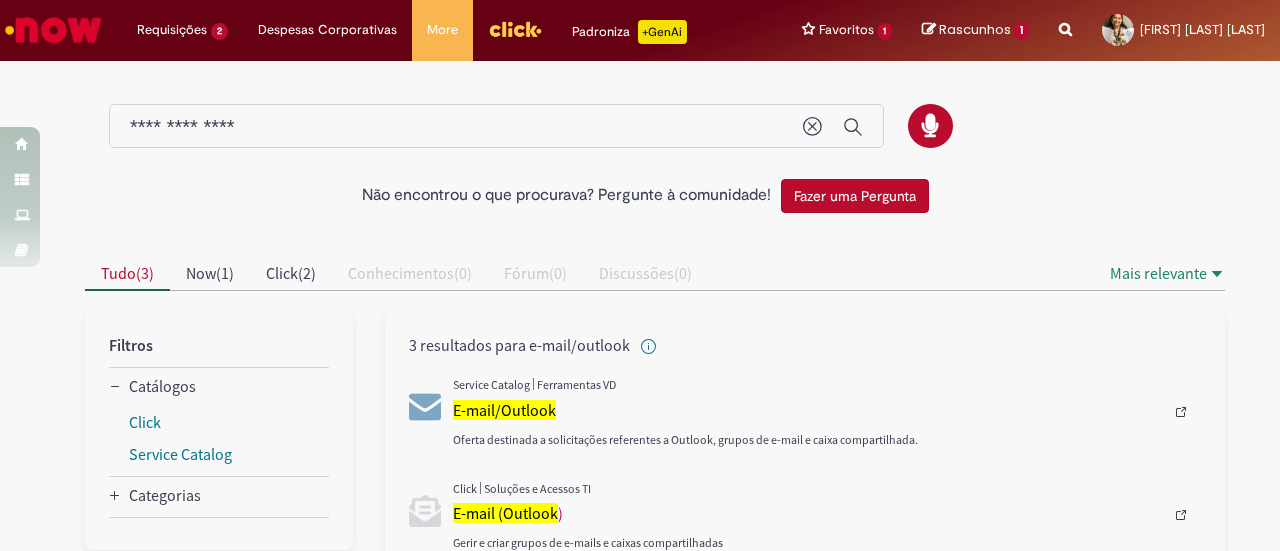 type 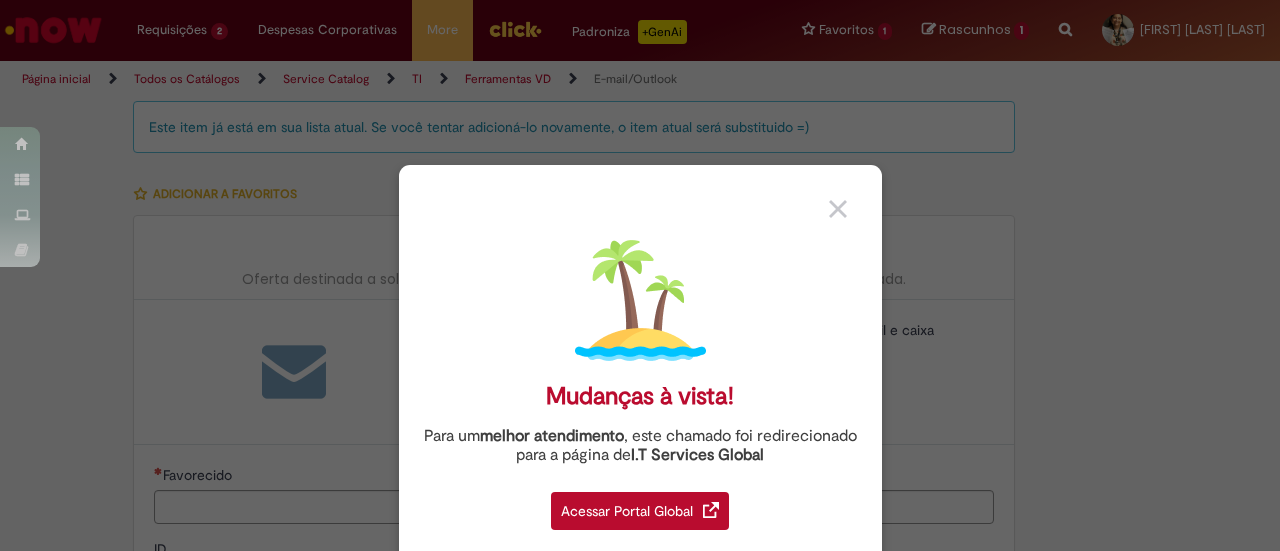 type on "********" 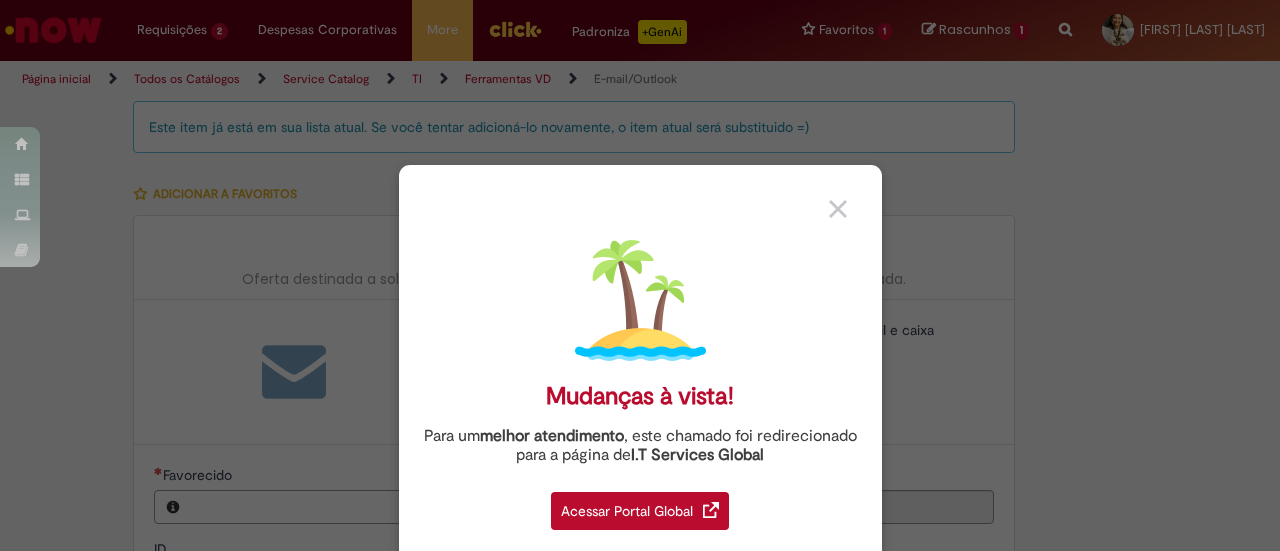 type on "**********" 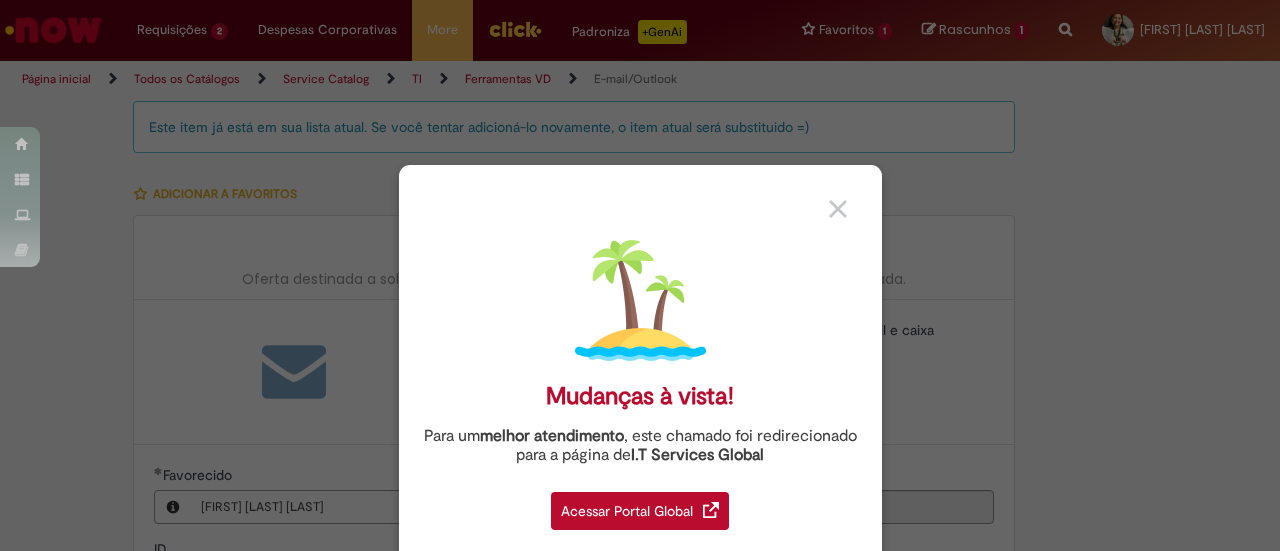 click at bounding box center (848, 203) 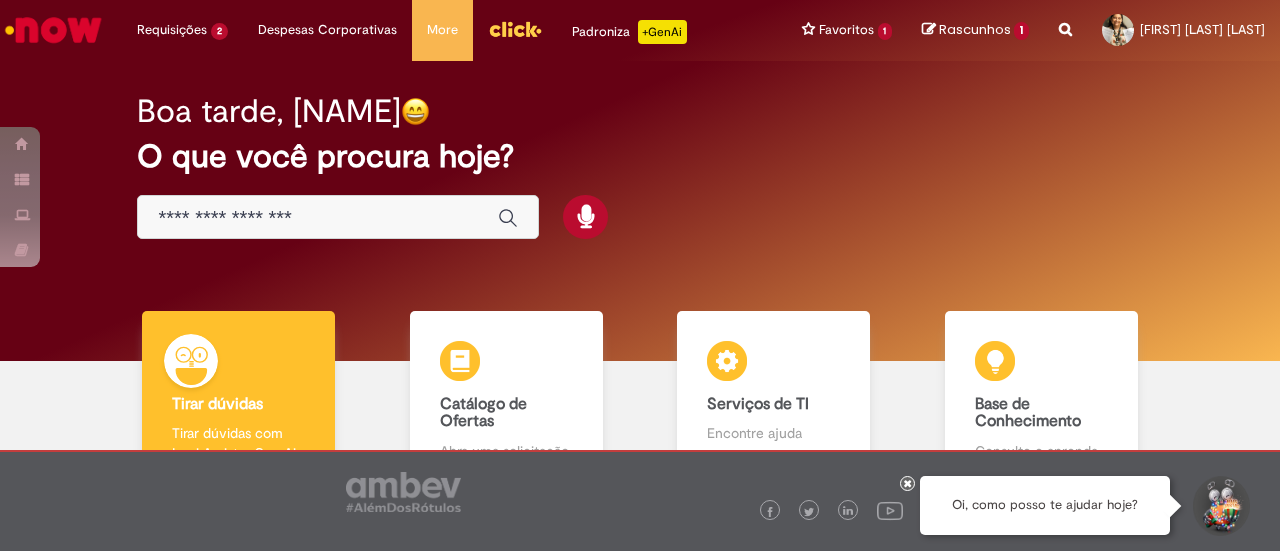 click on "Boa tarde, [NAME]
O que você procura hoje?" at bounding box center (639, 167) 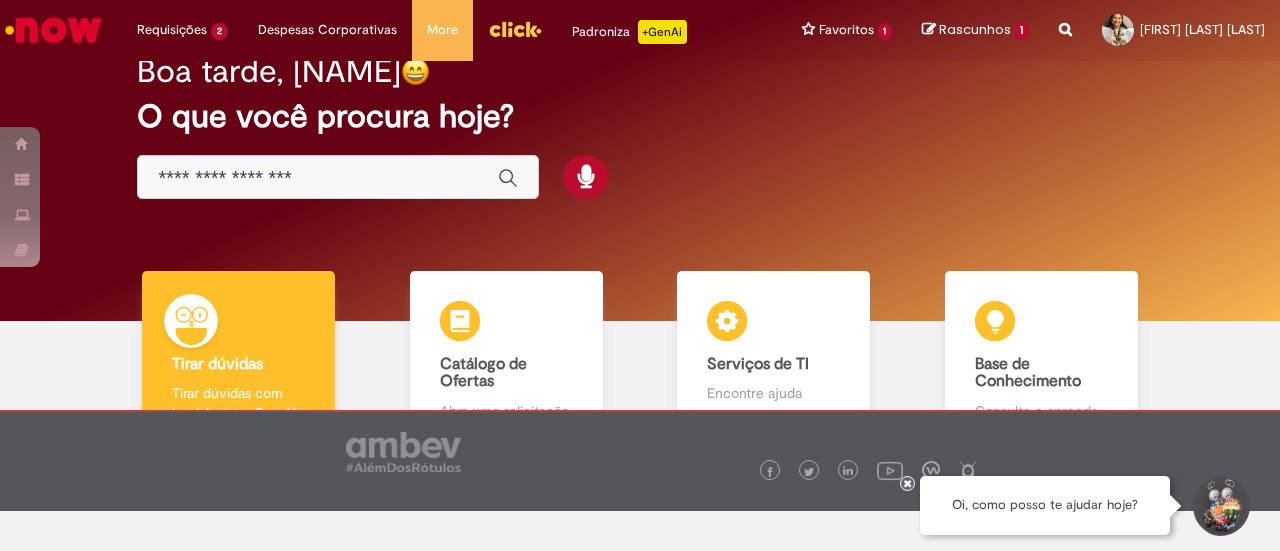 scroll, scrollTop: 75, scrollLeft: 0, axis: vertical 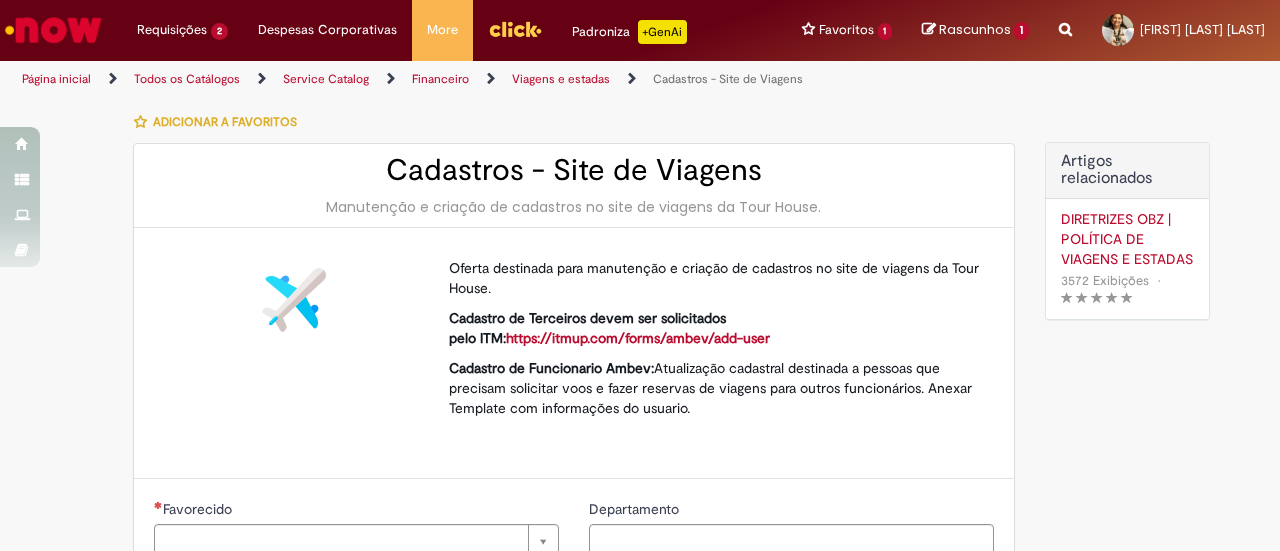 type on "********" 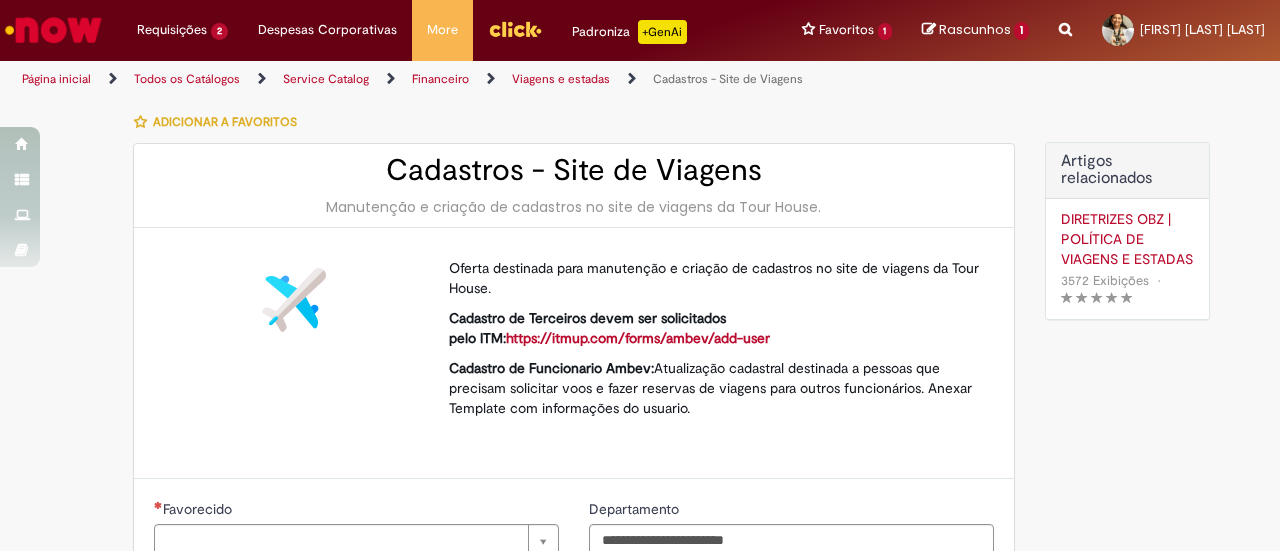 type on "**********" 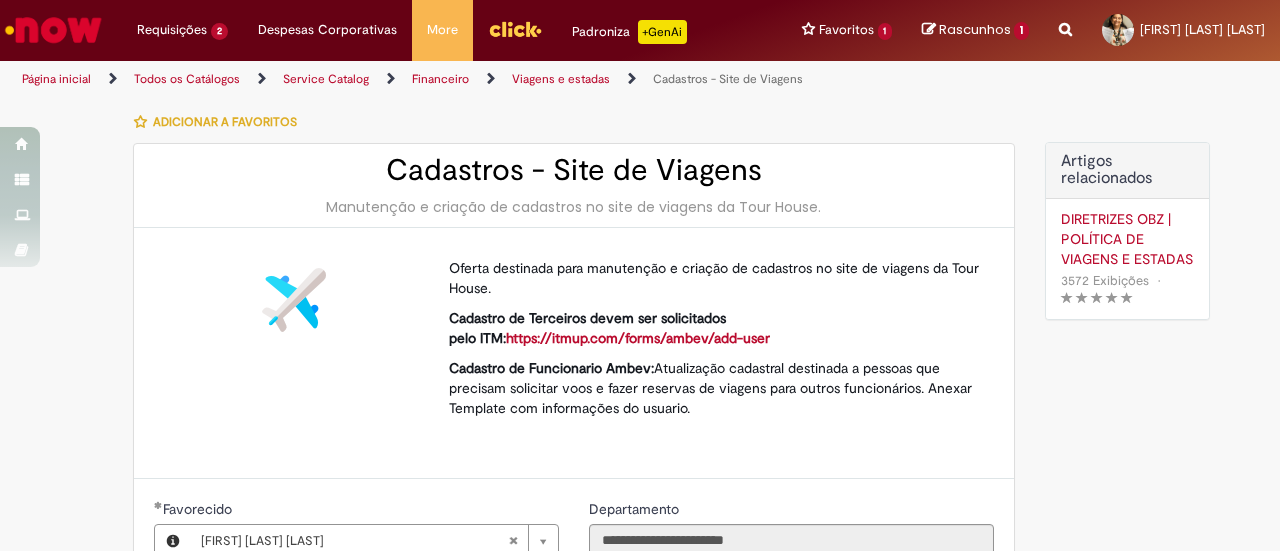 type on "**********" 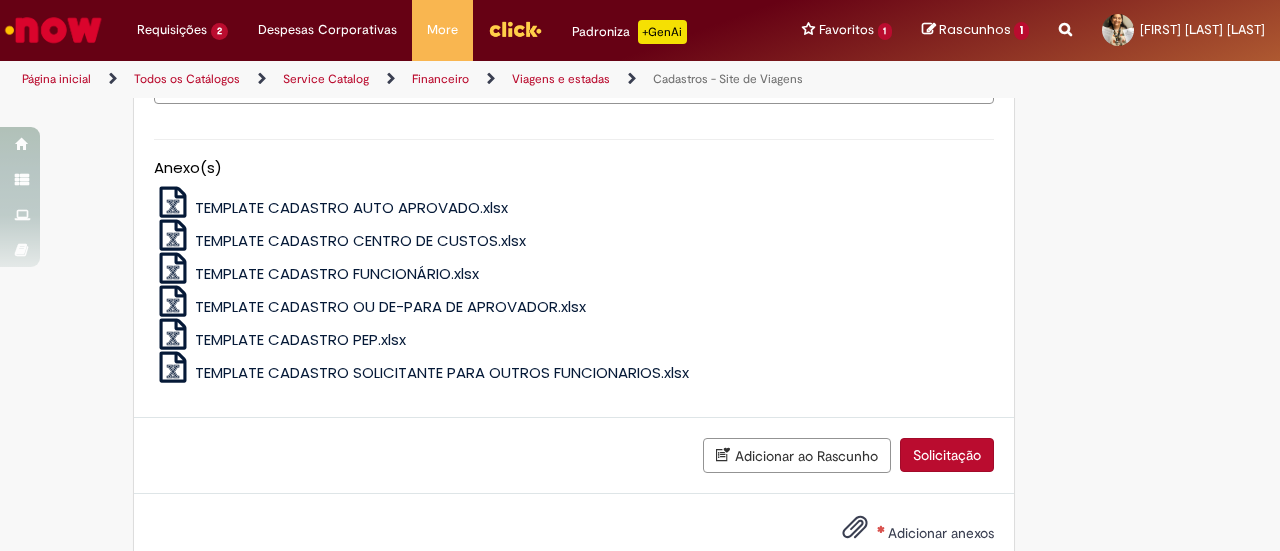 scroll, scrollTop: 1032, scrollLeft: 0, axis: vertical 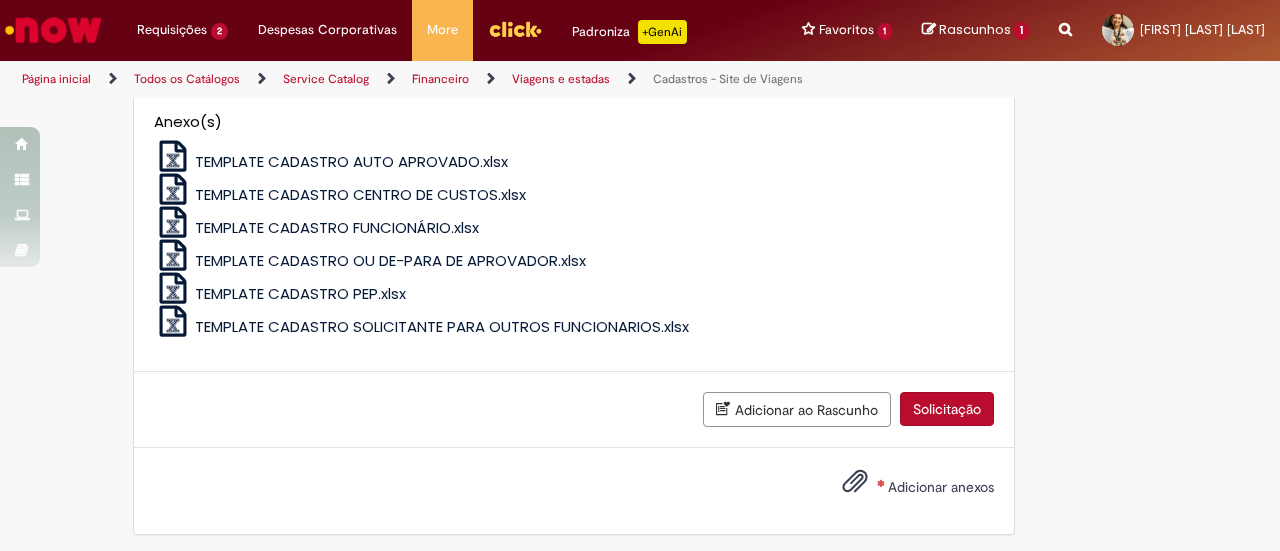click on "TEMPLATE CADASTRO FUNCIONÁRIO.xlsx" at bounding box center (337, 227) 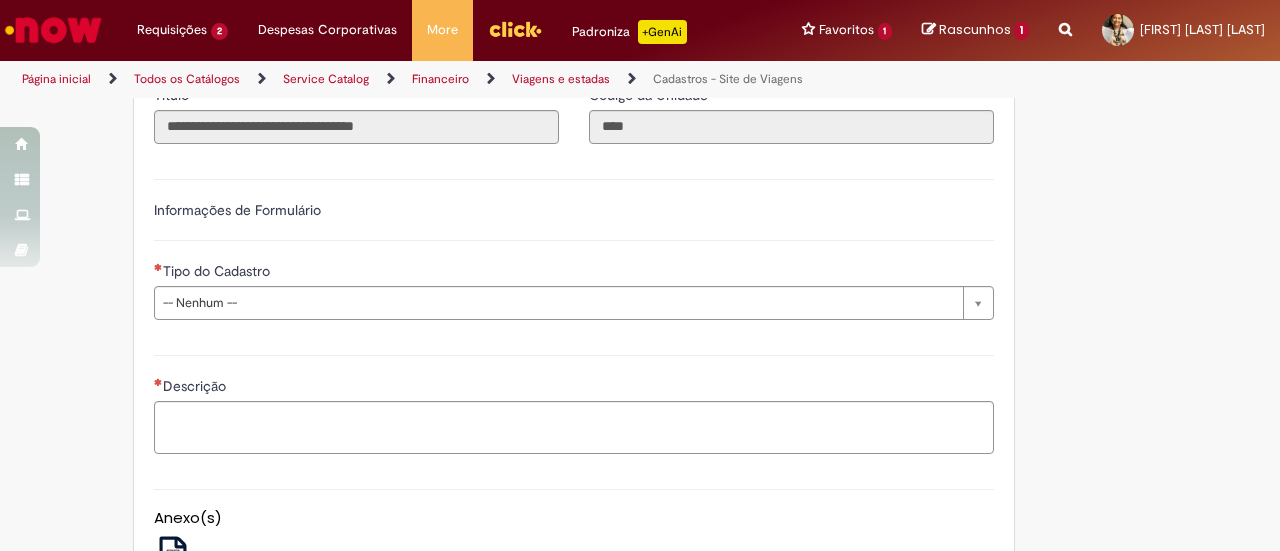 scroll, scrollTop: 239, scrollLeft: 0, axis: vertical 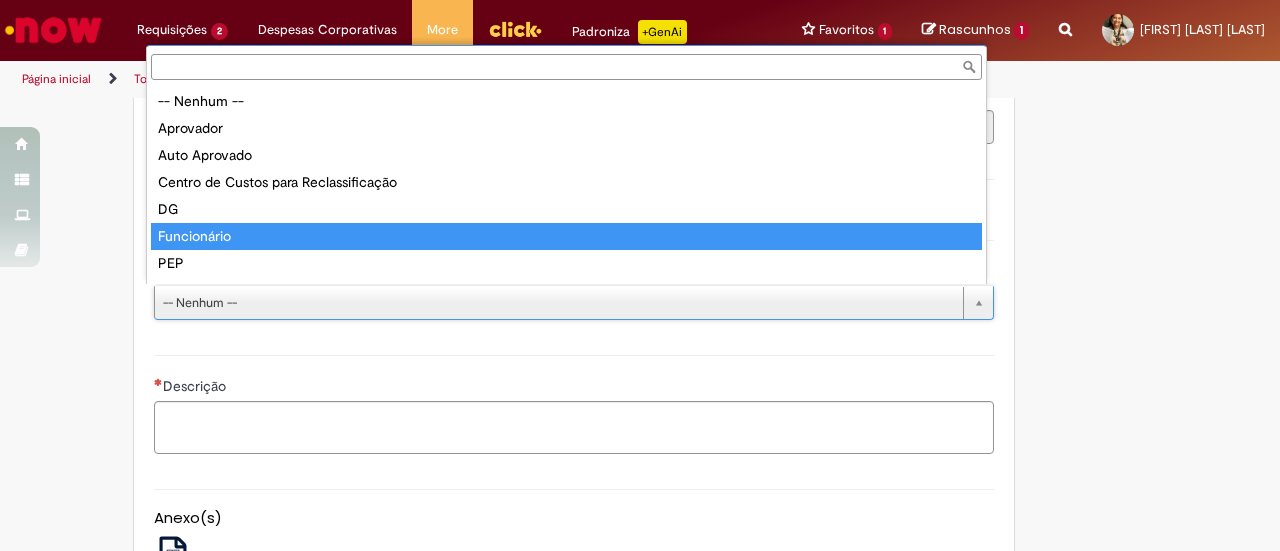 type on "**********" 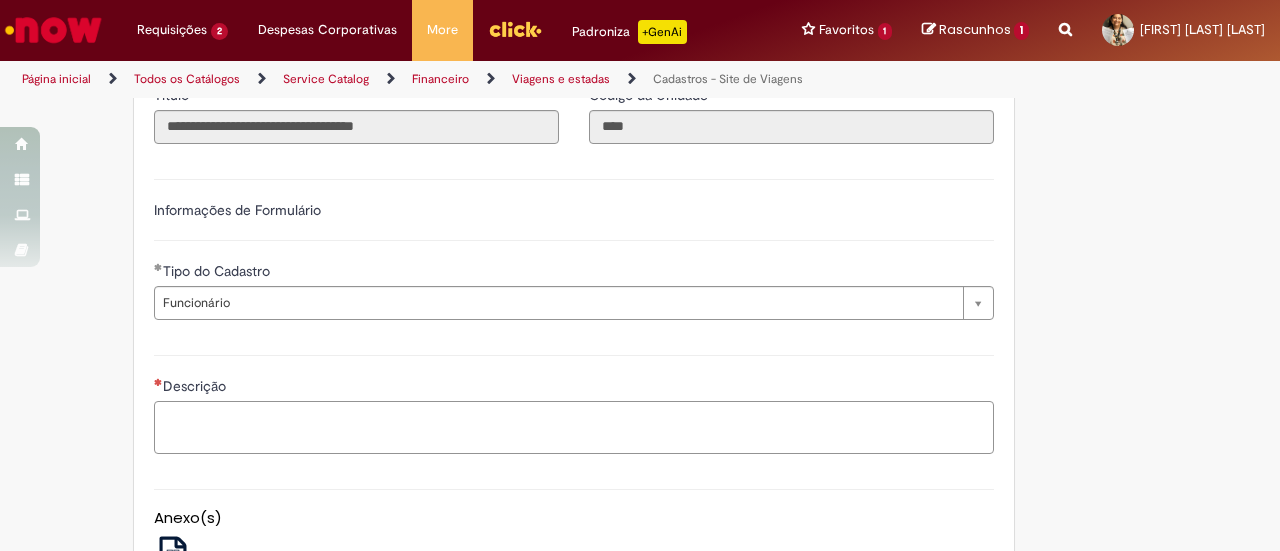 click on "Descrição" at bounding box center (574, 427) 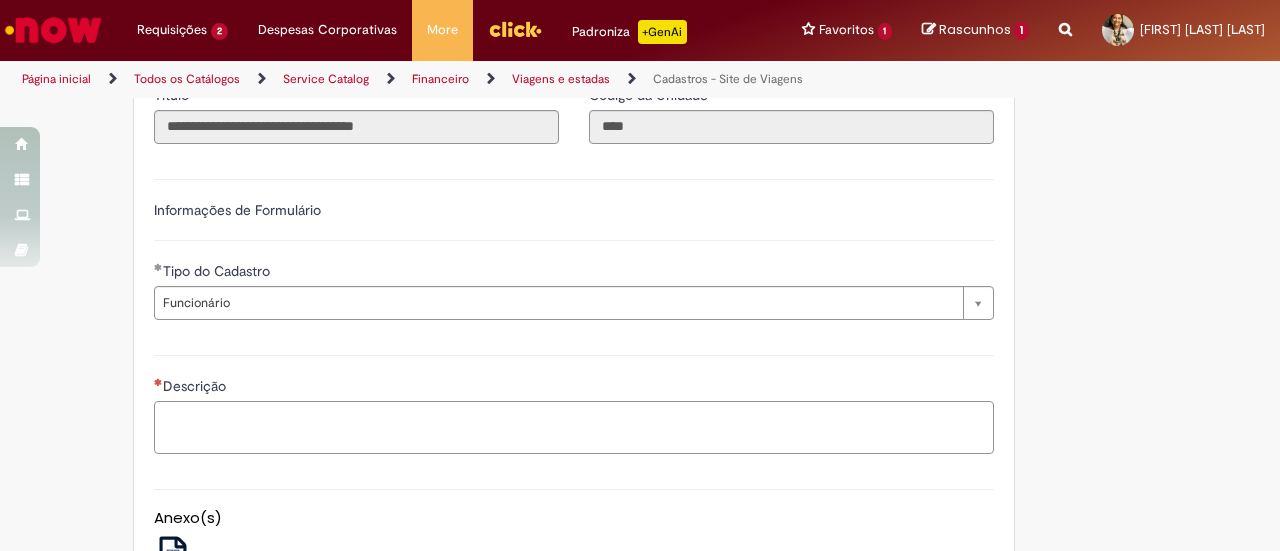 paste on "**********" 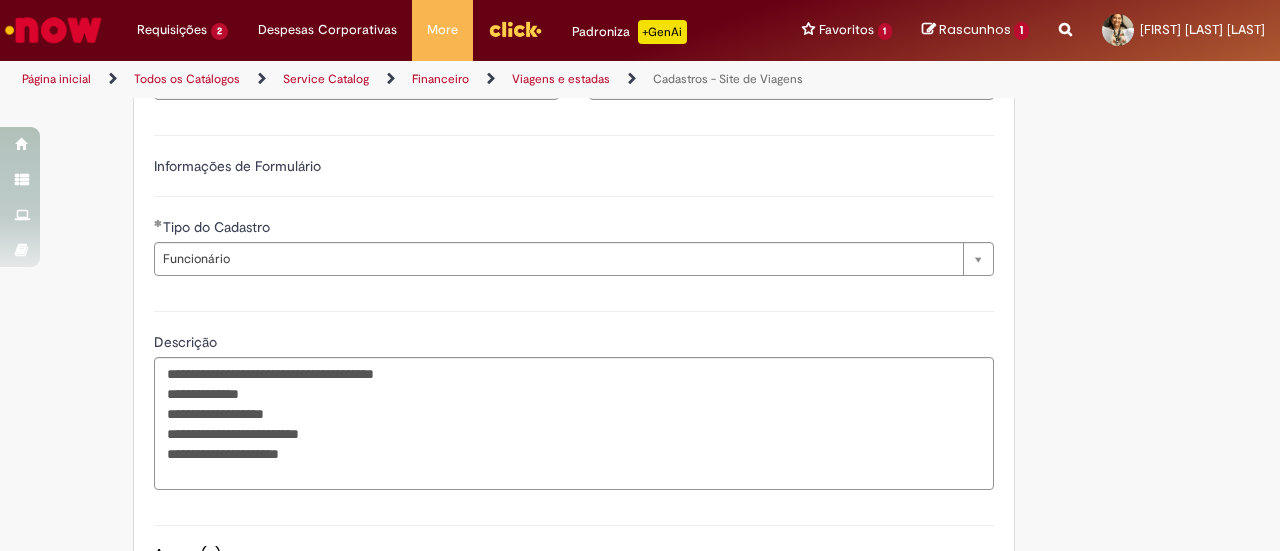scroll, scrollTop: 714, scrollLeft: 0, axis: vertical 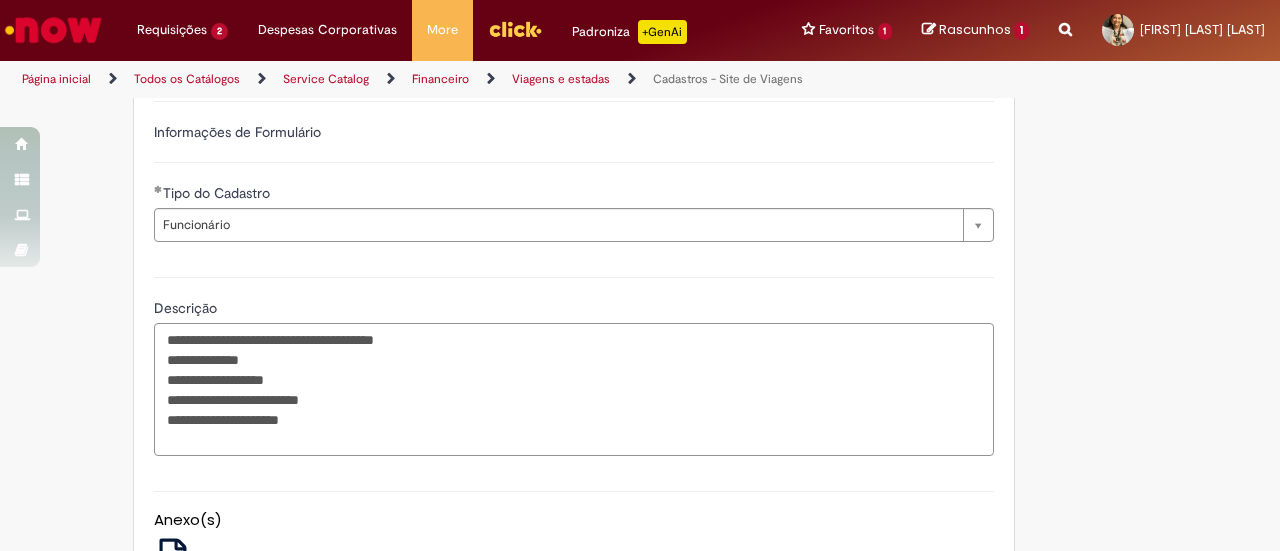click on "**********" at bounding box center (574, 389) 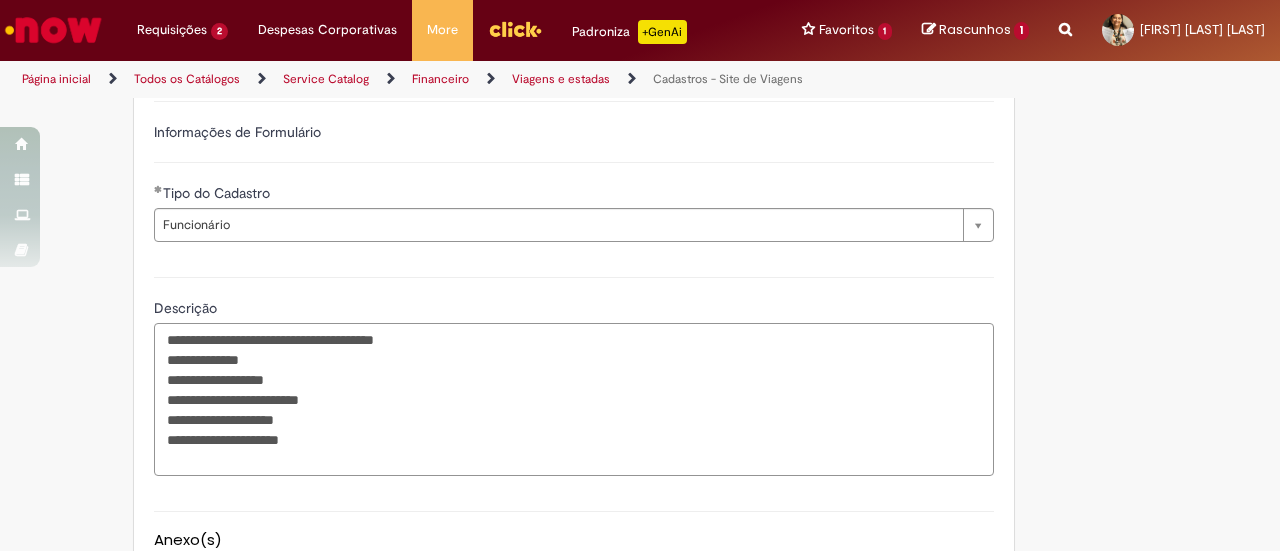 drag, startPoint x: 295, startPoint y: 433, endPoint x: 330, endPoint y: 433, distance: 35 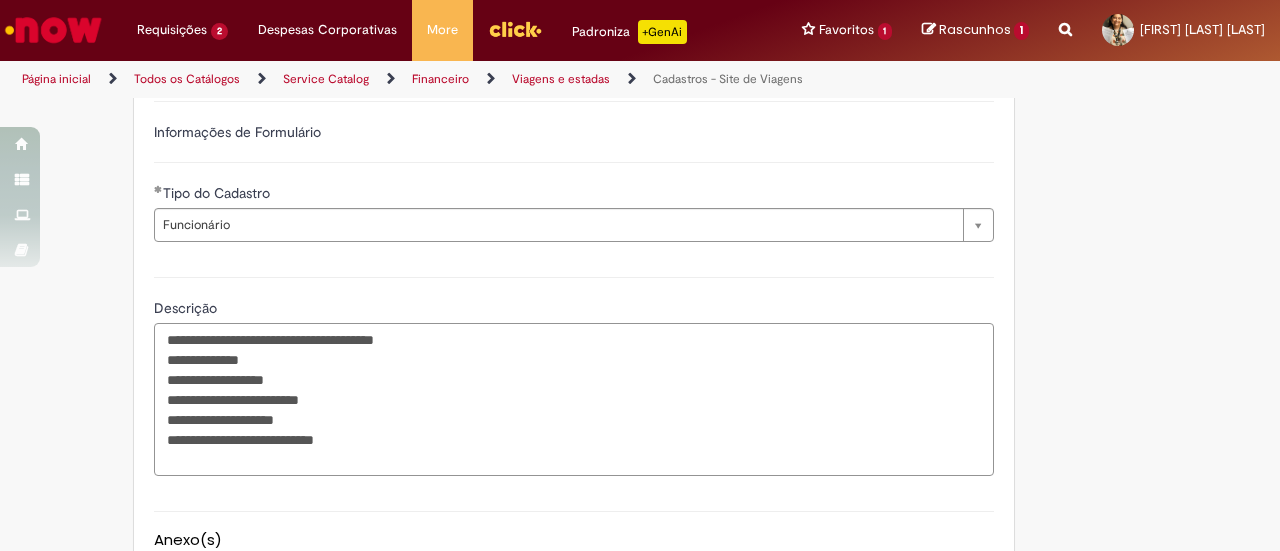 type on "**********" 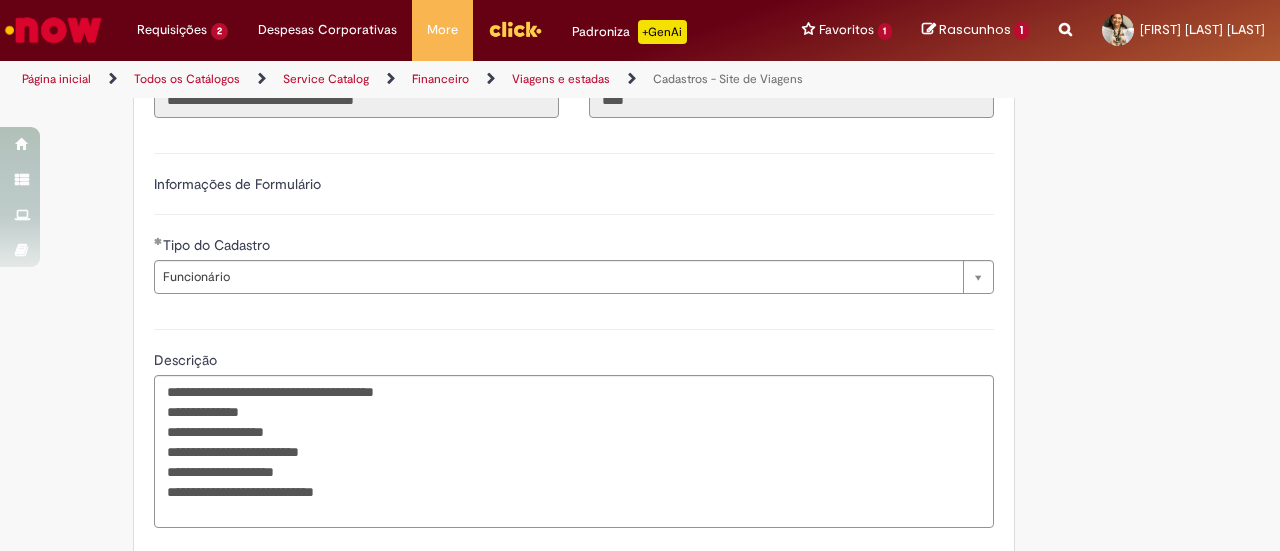 scroll, scrollTop: 675, scrollLeft: 0, axis: vertical 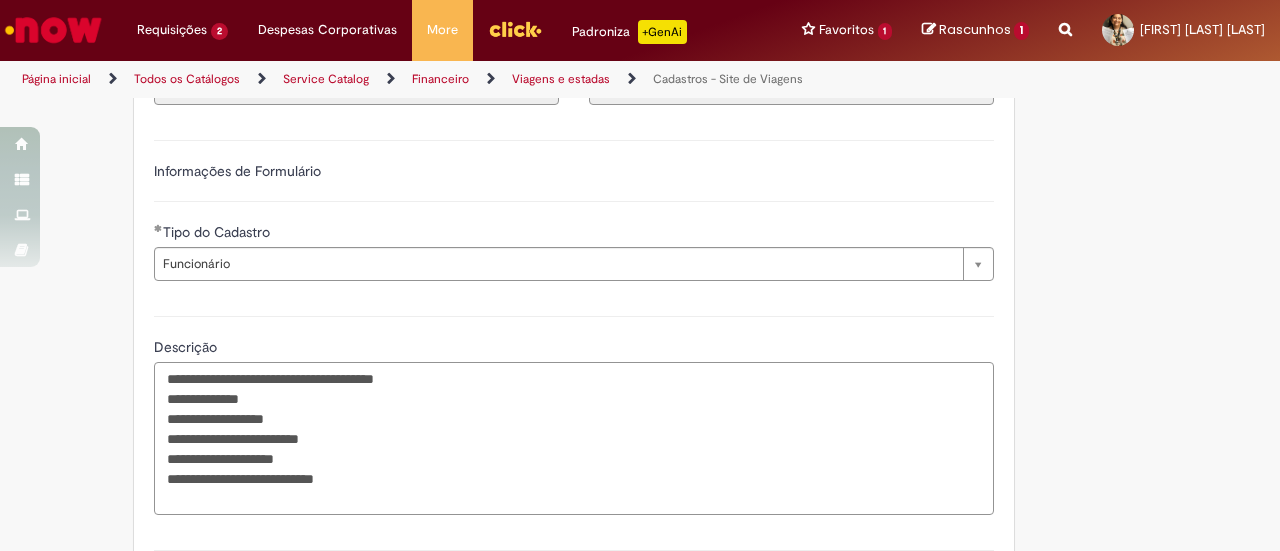 click on "**********" at bounding box center (574, 438) 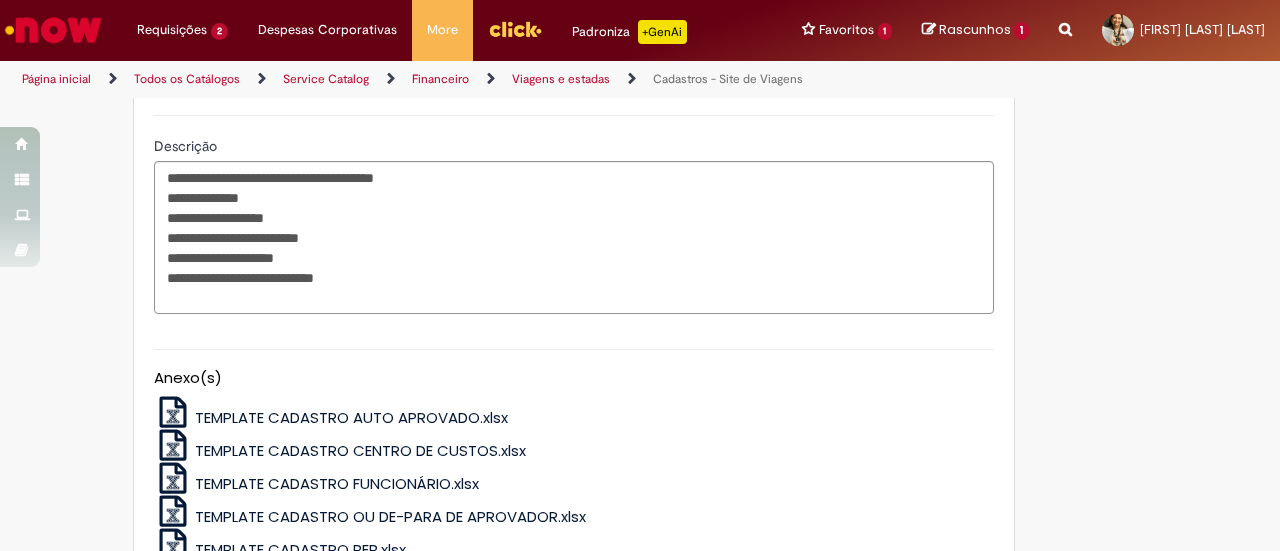 scroll, scrollTop: 1132, scrollLeft: 0, axis: vertical 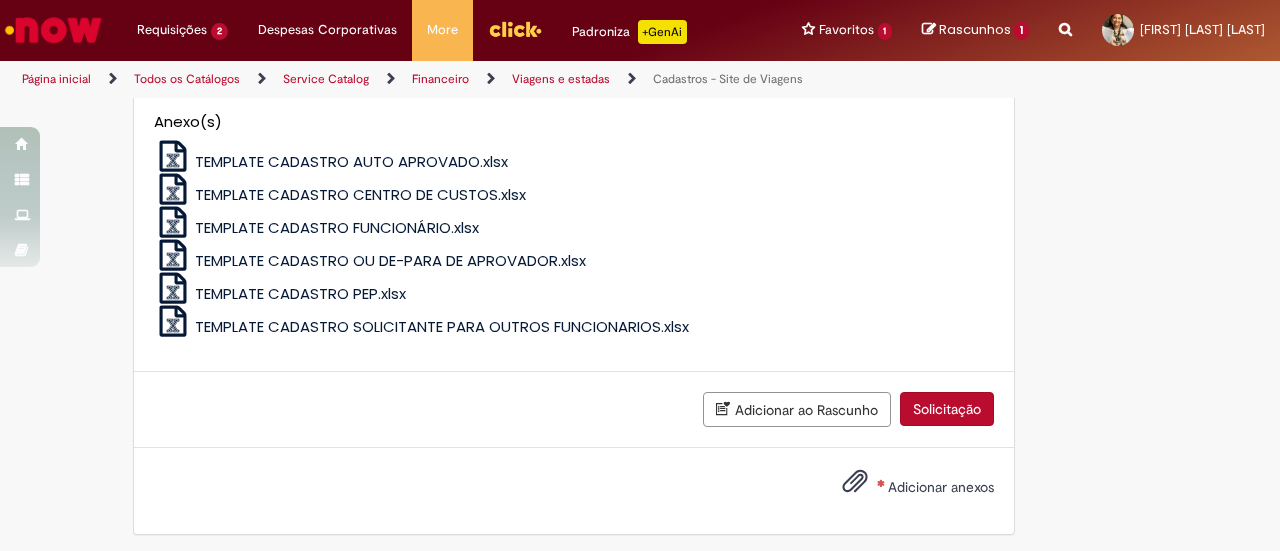 click on "Solicitação" at bounding box center [947, 409] 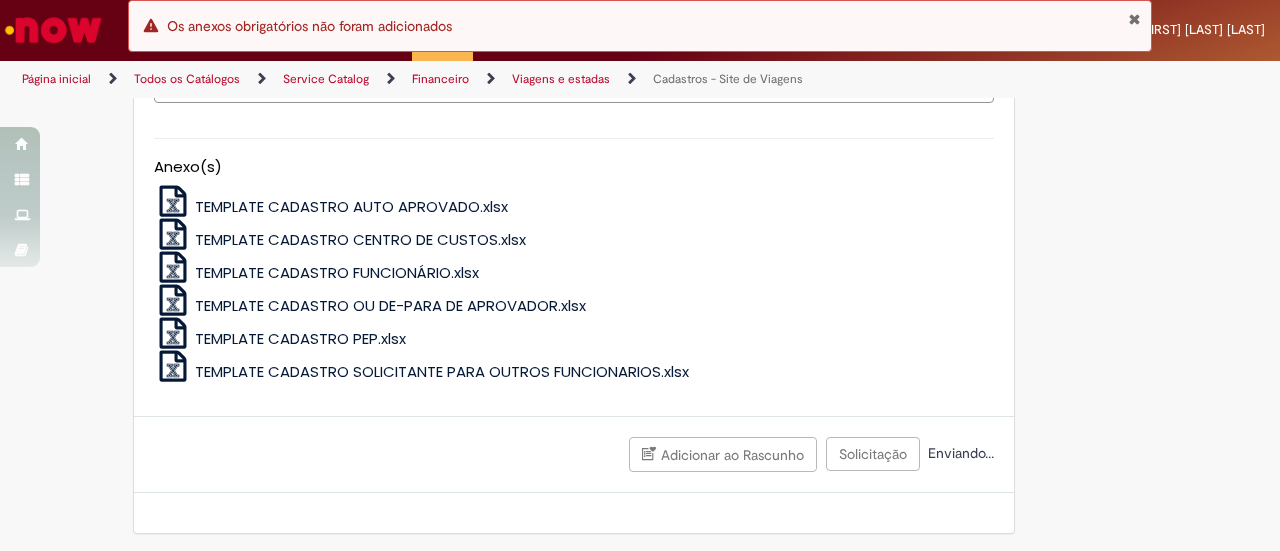 scroll, scrollTop: 1132, scrollLeft: 0, axis: vertical 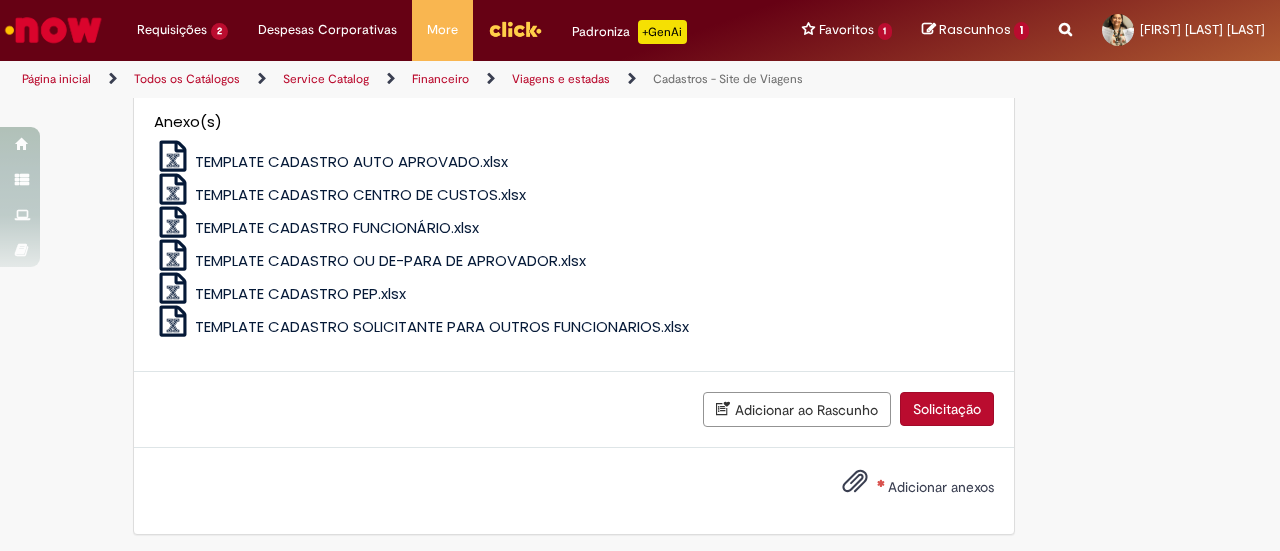 click on "TEMPLATE CADASTRO FUNCIONÁRIO.xlsx" at bounding box center [337, 227] 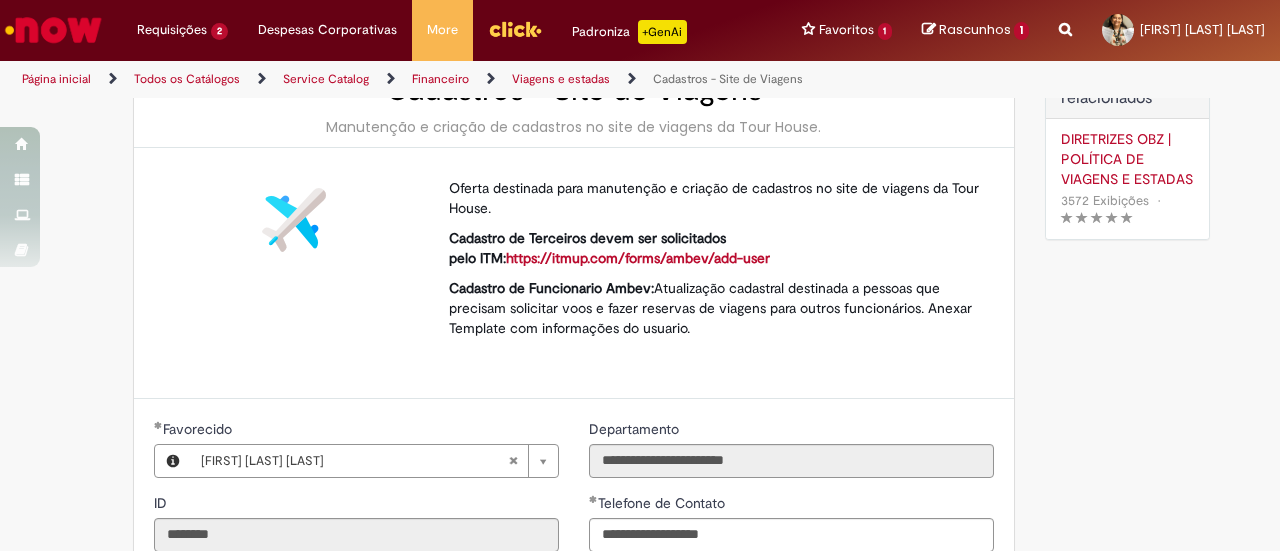 scroll, scrollTop: 0, scrollLeft: 0, axis: both 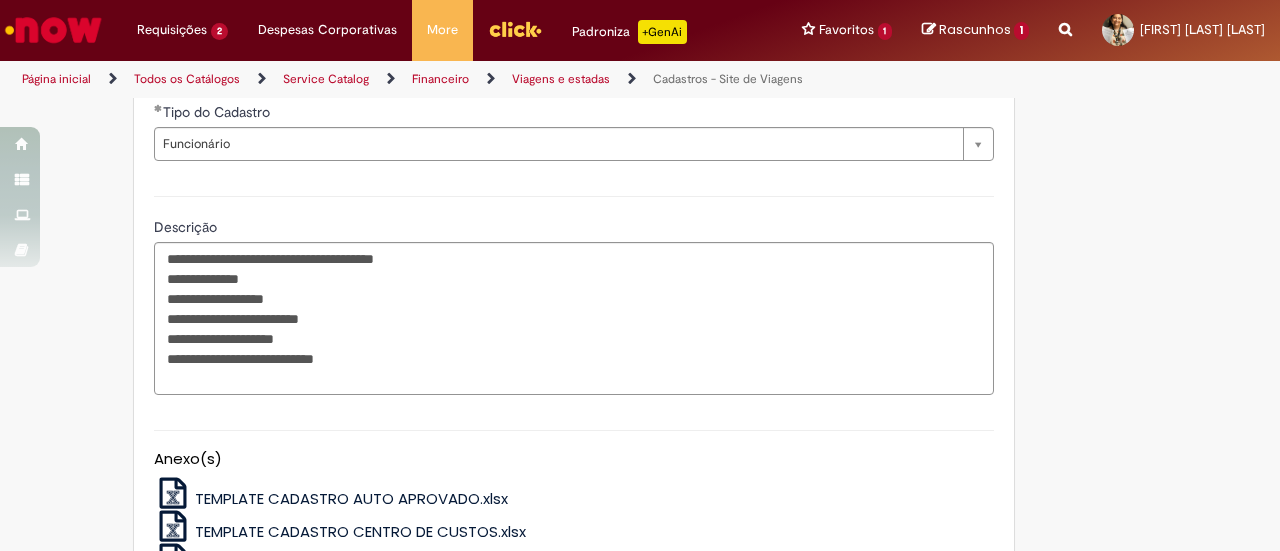 click on "**********" at bounding box center [640, 99] 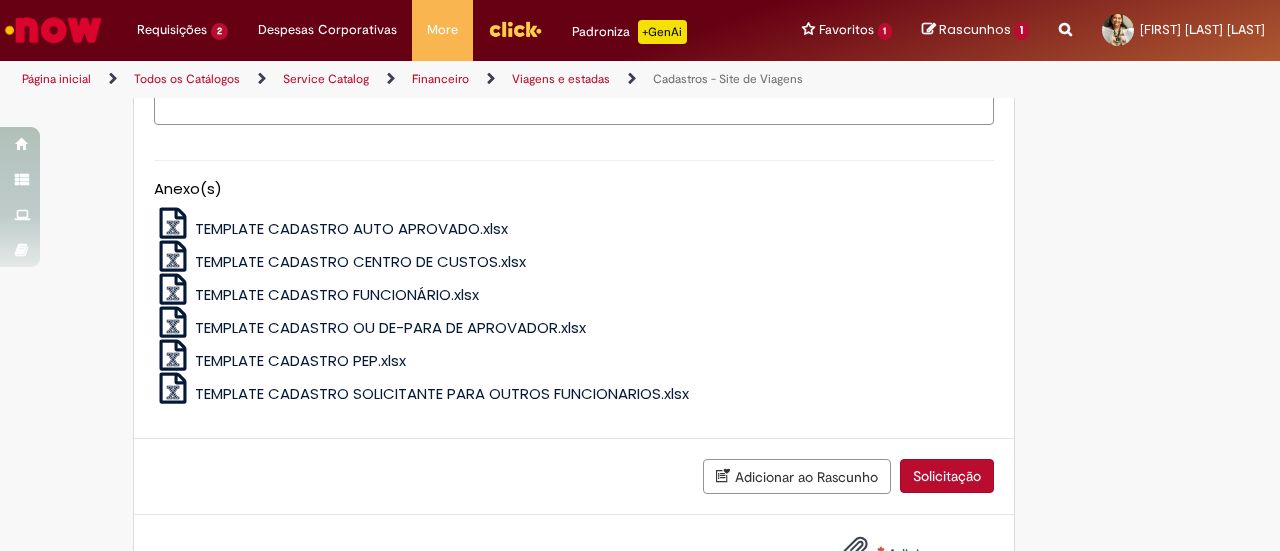 scroll, scrollTop: 1132, scrollLeft: 0, axis: vertical 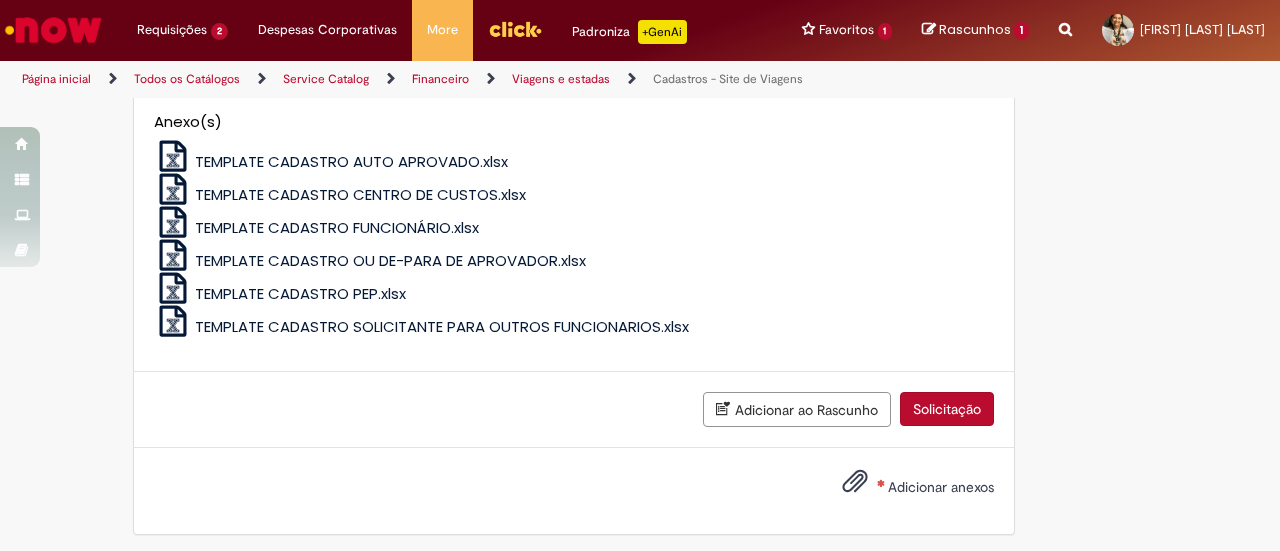 click on "Adicionar anexos" at bounding box center [941, 487] 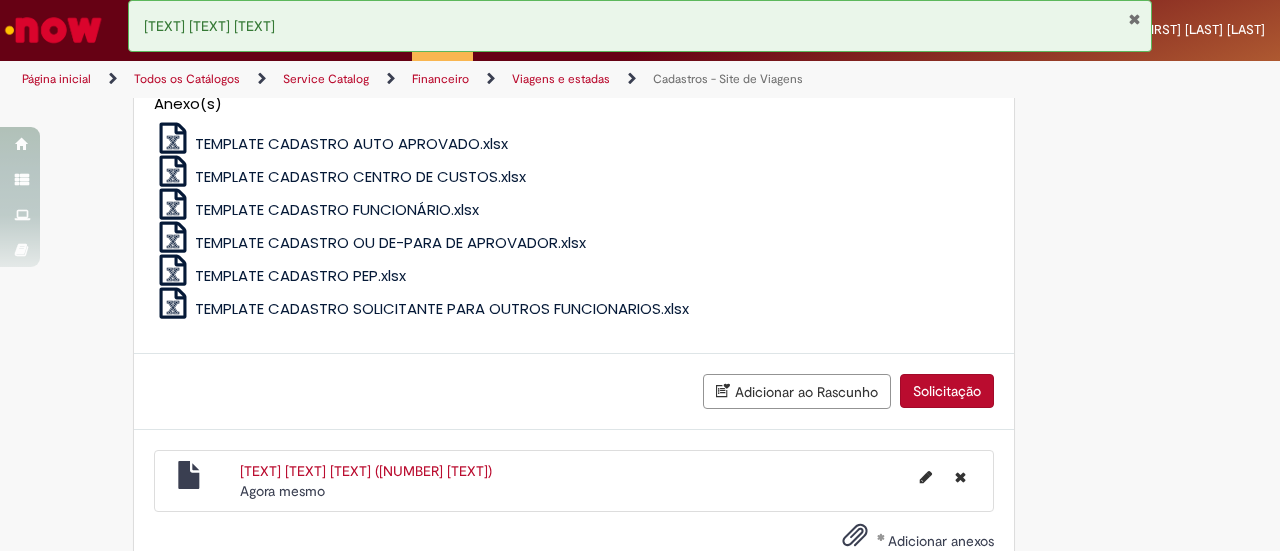 scroll, scrollTop: 1204, scrollLeft: 0, axis: vertical 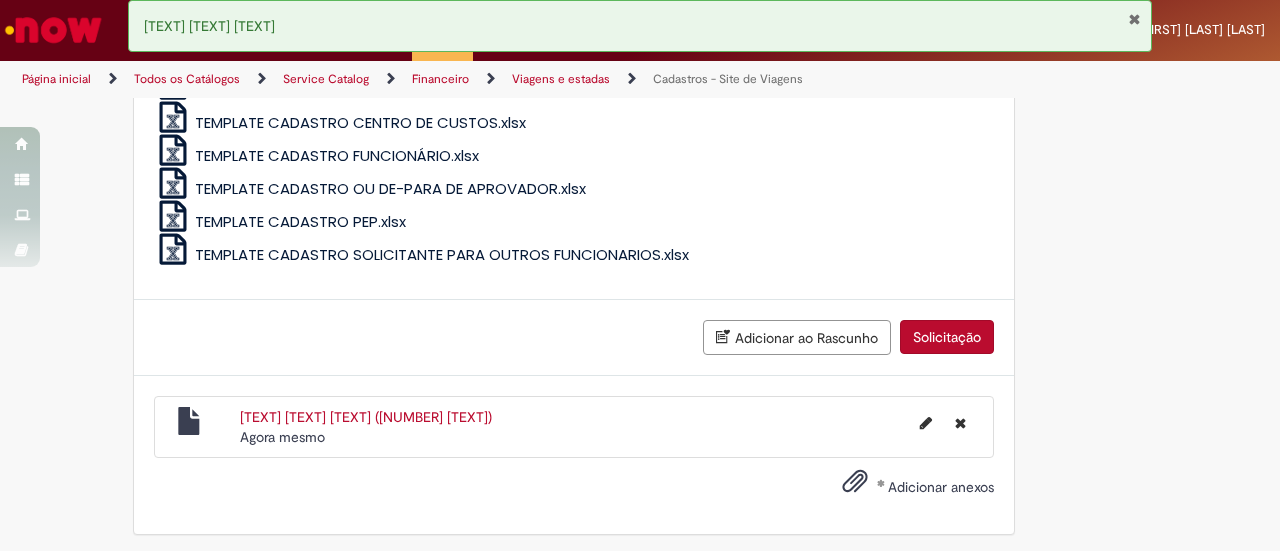 click on "Solicitação" at bounding box center [947, 337] 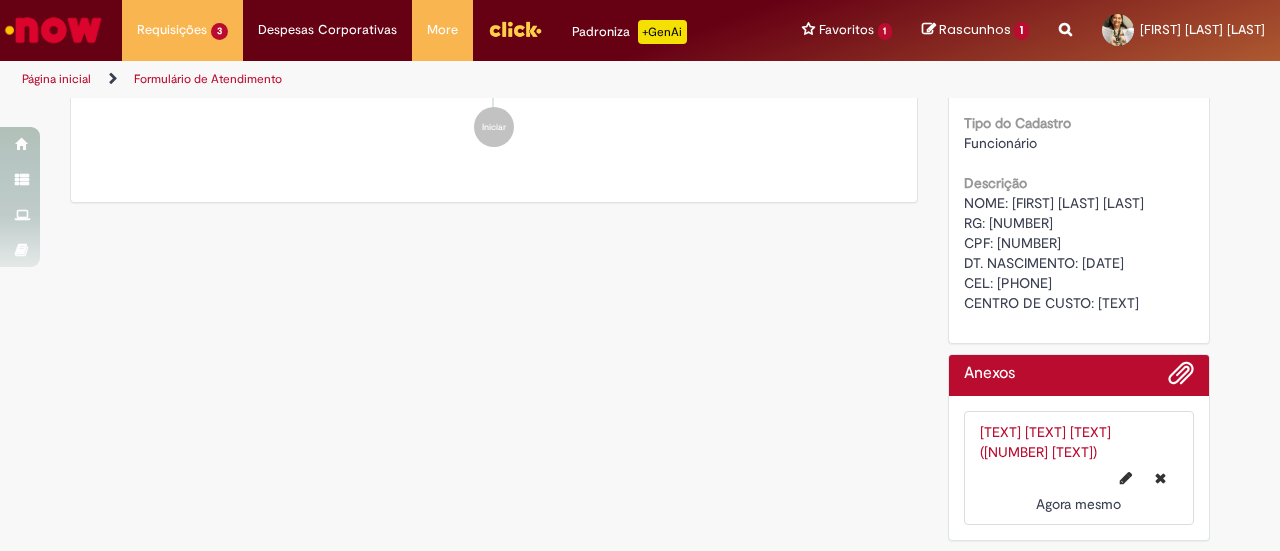 scroll, scrollTop: 0, scrollLeft: 0, axis: both 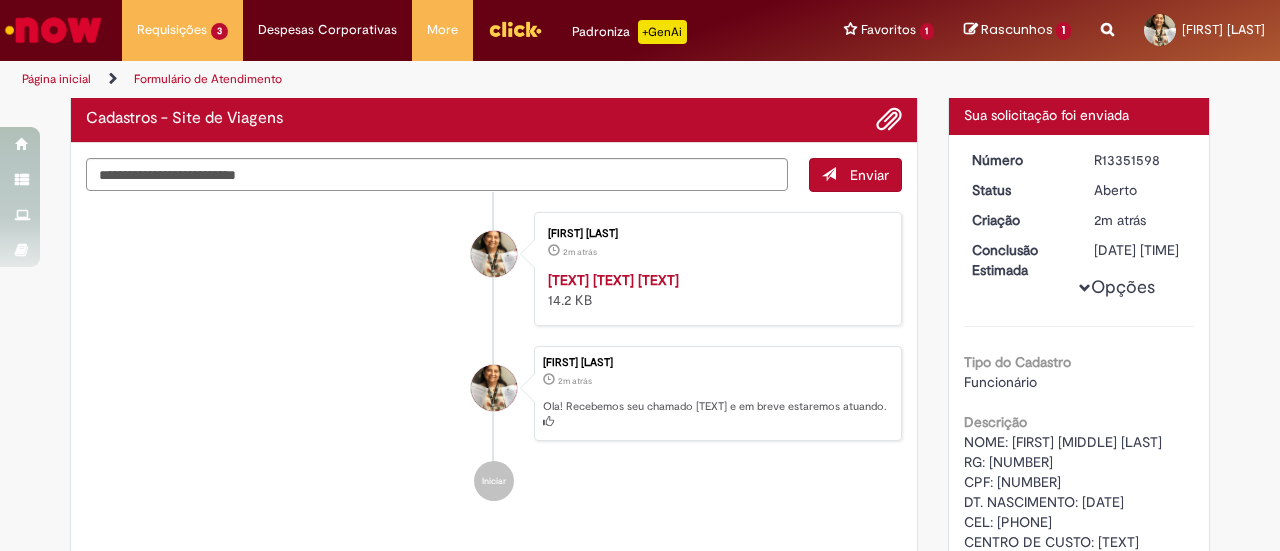 click on "Etiene Rodrigues Dos Santos
2m atrás 2 minutos atrás
TEMPLATE CADASTRO FUNCIONÁRIOANNAVICTORIALOG.xlsx  14.2 KB" at bounding box center [494, 269] 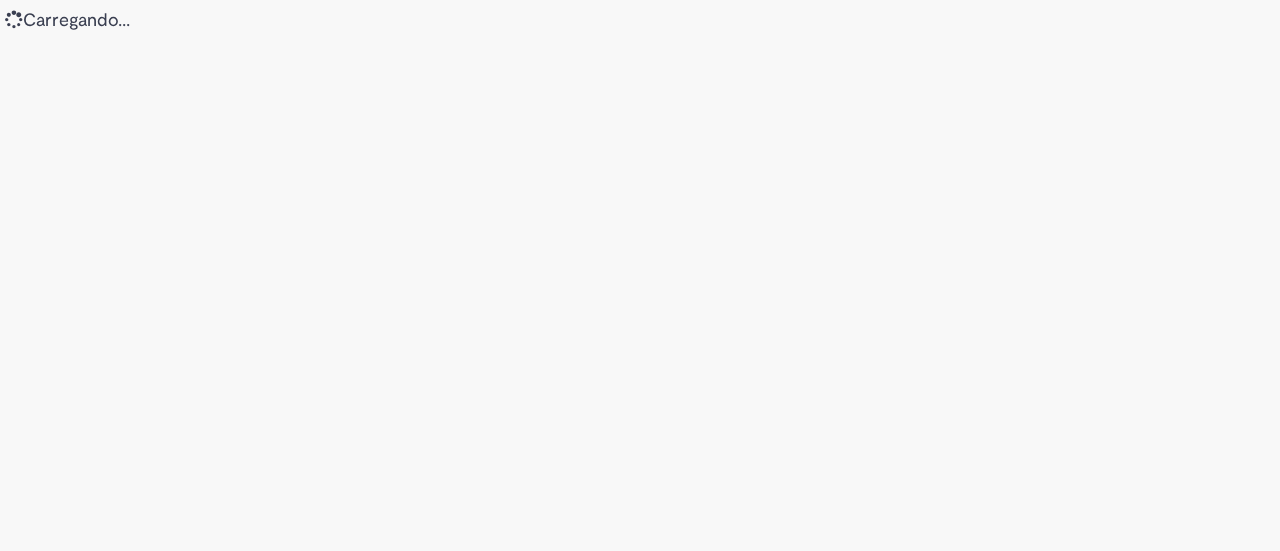 scroll, scrollTop: 0, scrollLeft: 0, axis: both 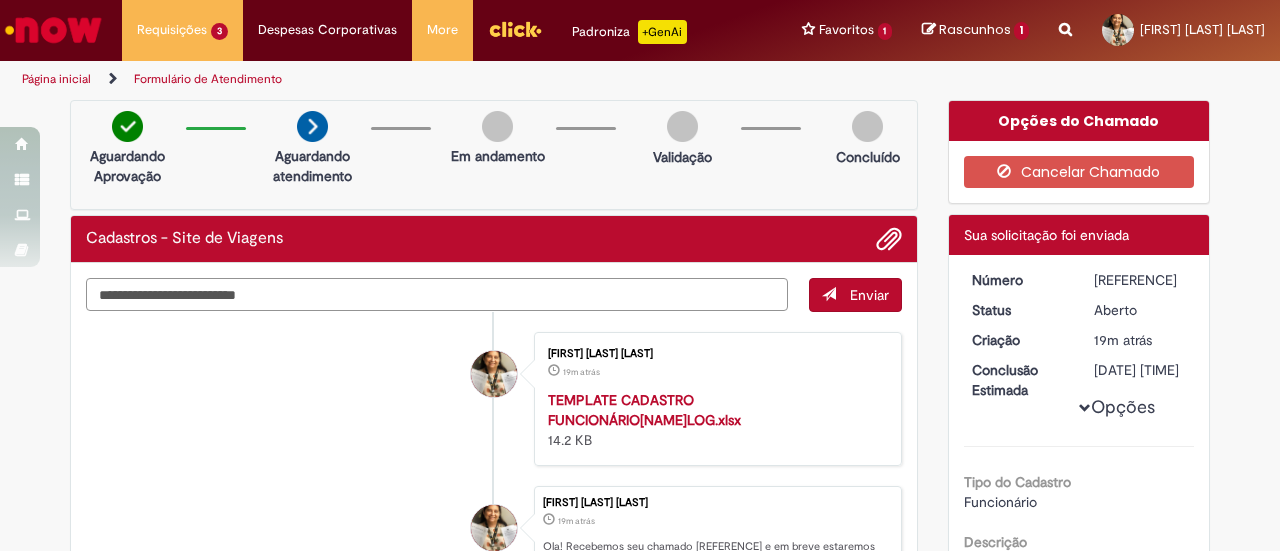 click at bounding box center (437, 294) 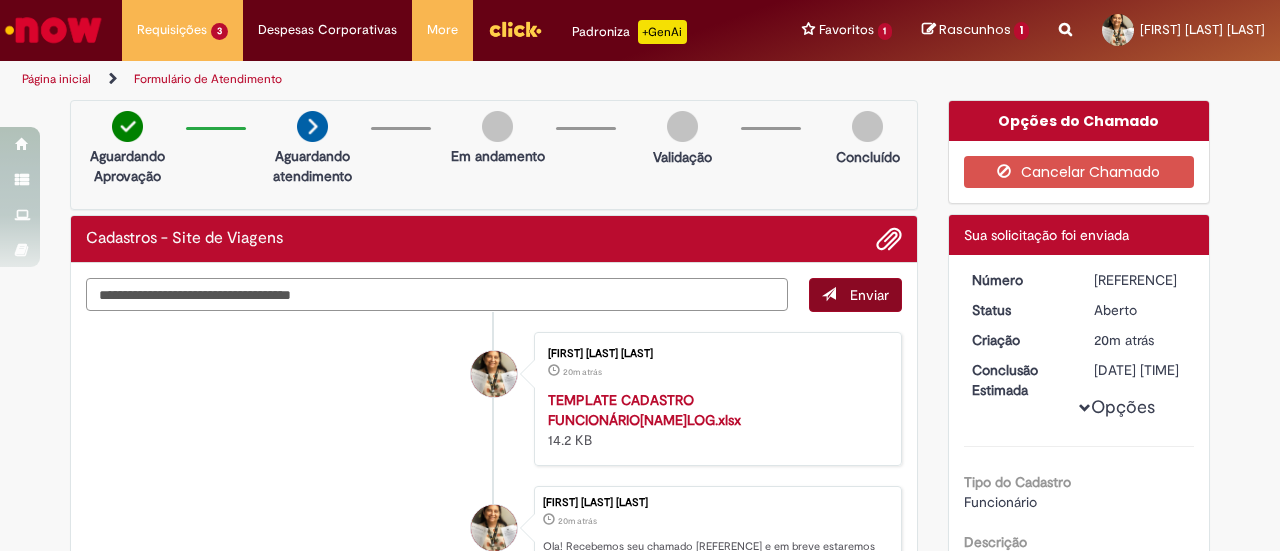 type on "**********" 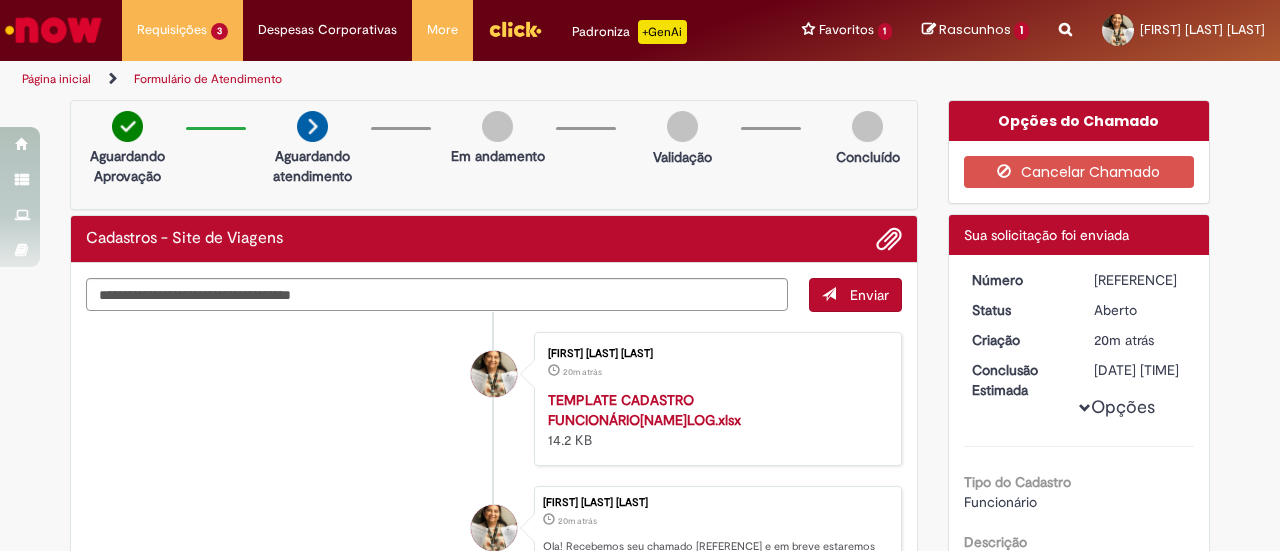 click on "Enviar" at bounding box center (869, 295) 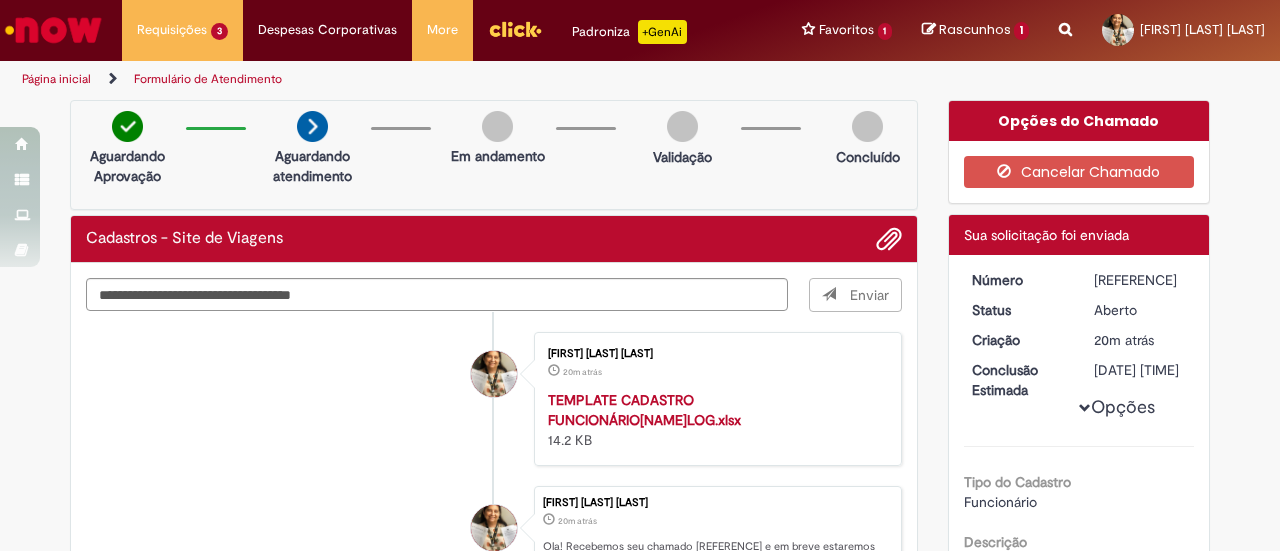 type 